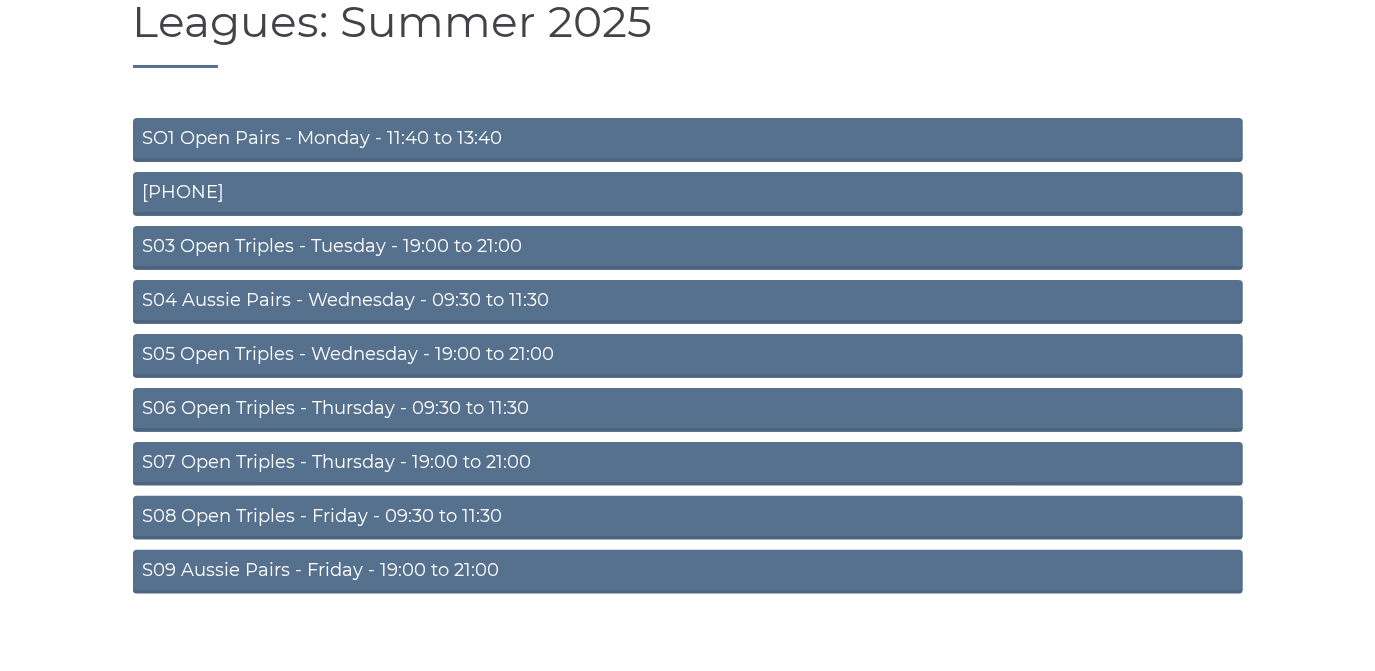scroll, scrollTop: 174, scrollLeft: 0, axis: vertical 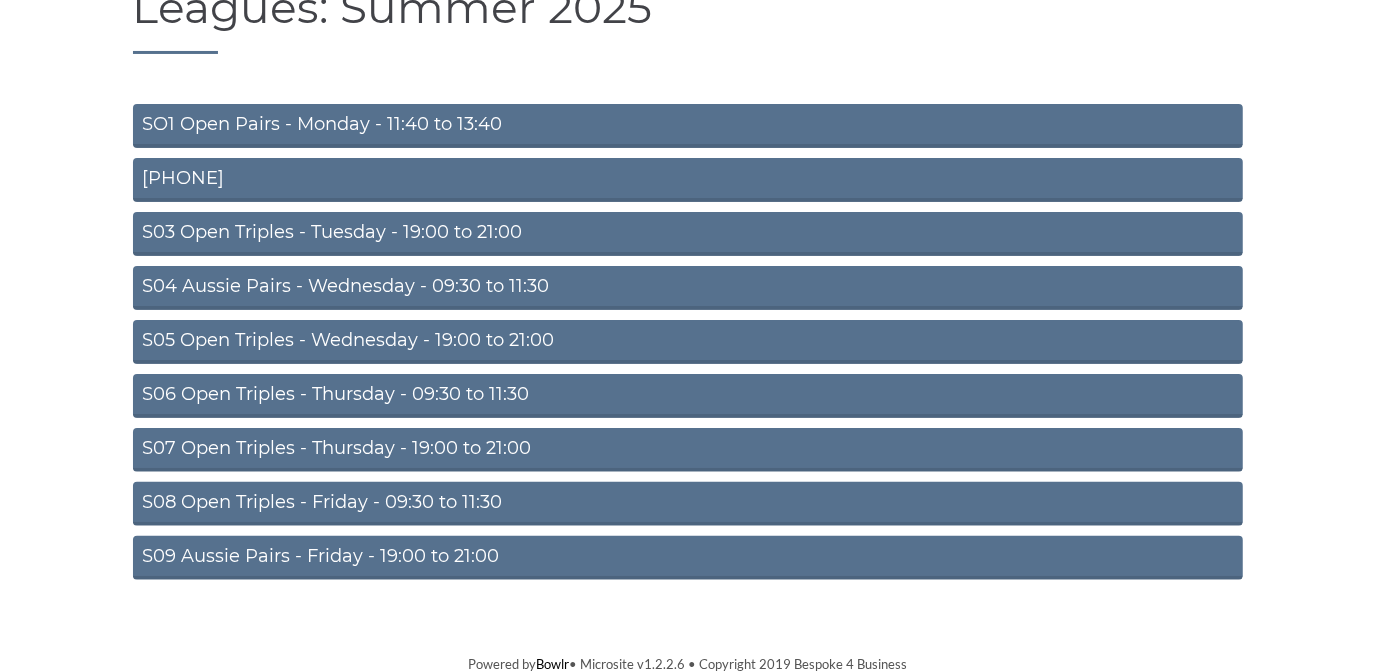 click on "S03 Open Triples - Tuesday - 19:00 to 21:00" at bounding box center (688, 234) 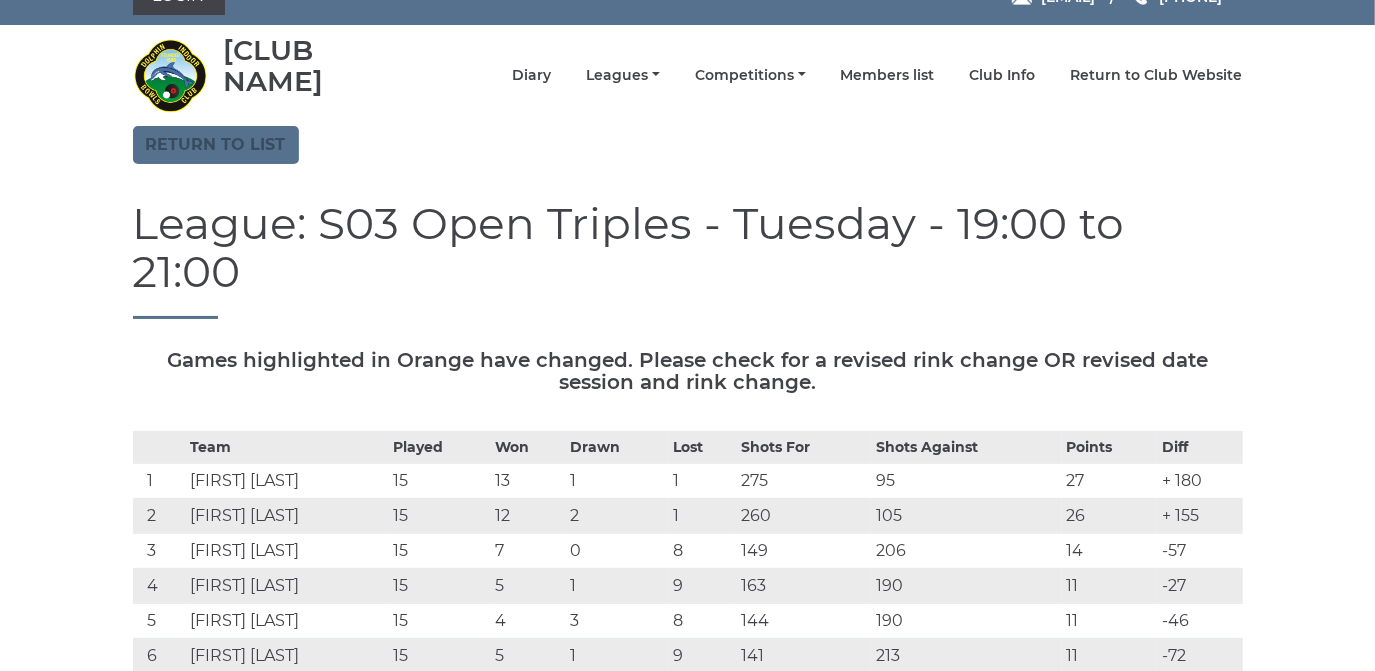 scroll, scrollTop: 0, scrollLeft: 0, axis: both 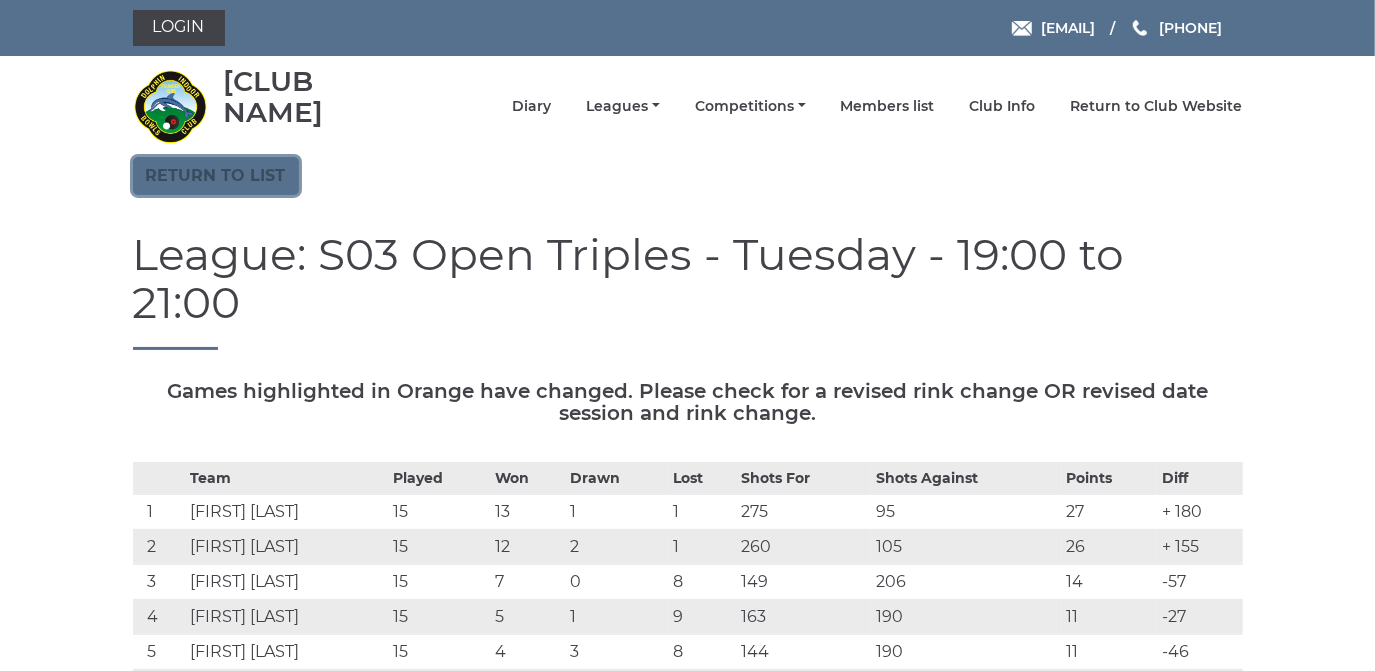 click on "Return to list" at bounding box center [216, 176] 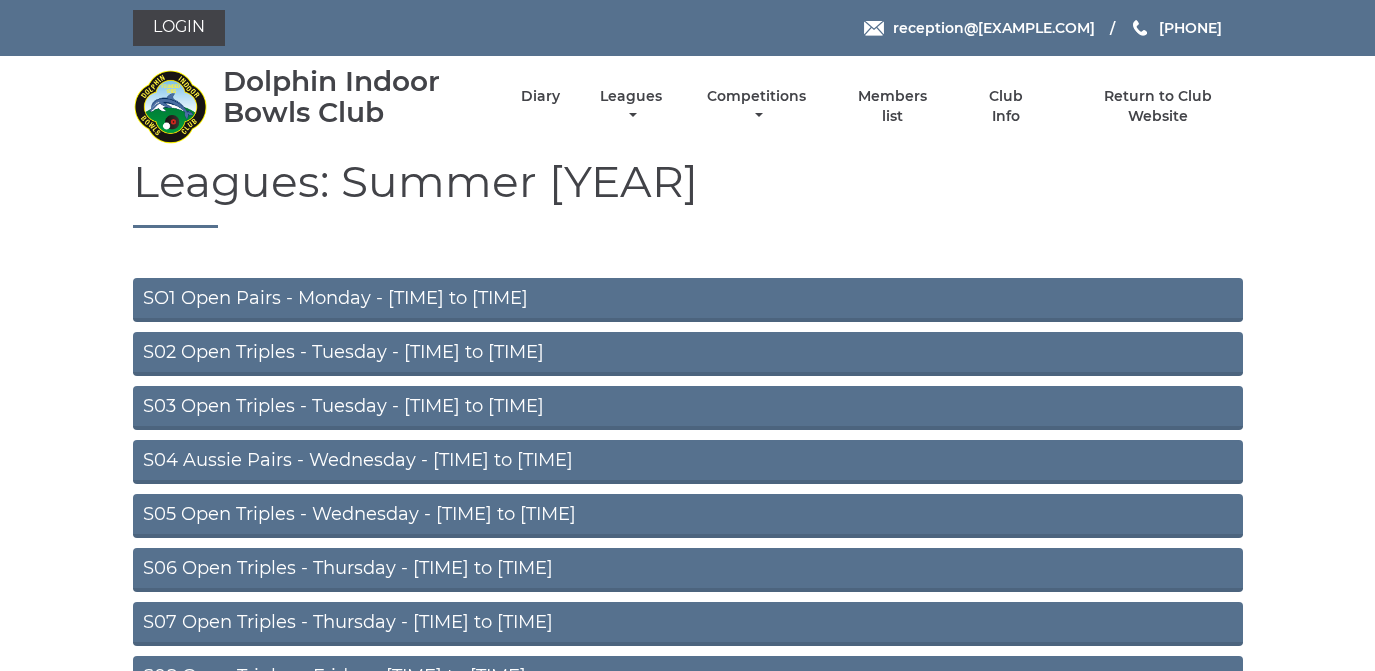 scroll, scrollTop: 0, scrollLeft: 0, axis: both 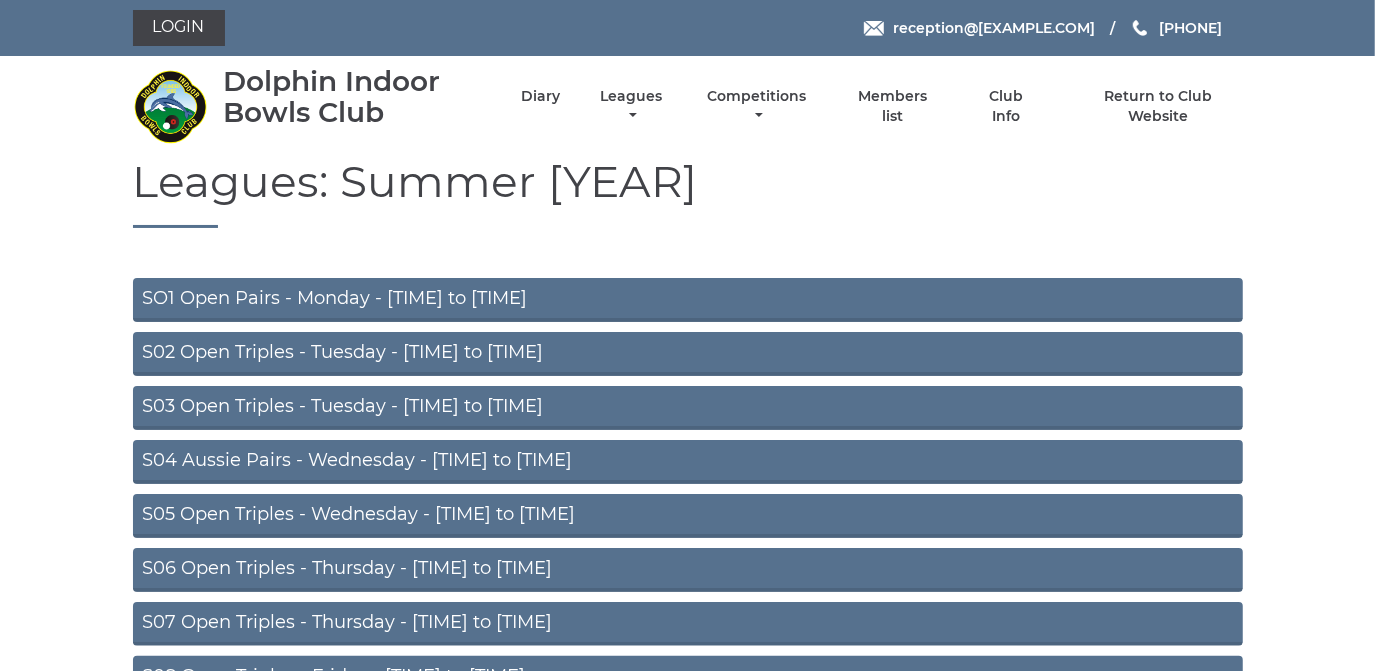 click on "S05 Open Triples - Wednesday - 19:00 to 21:00" at bounding box center [688, 516] 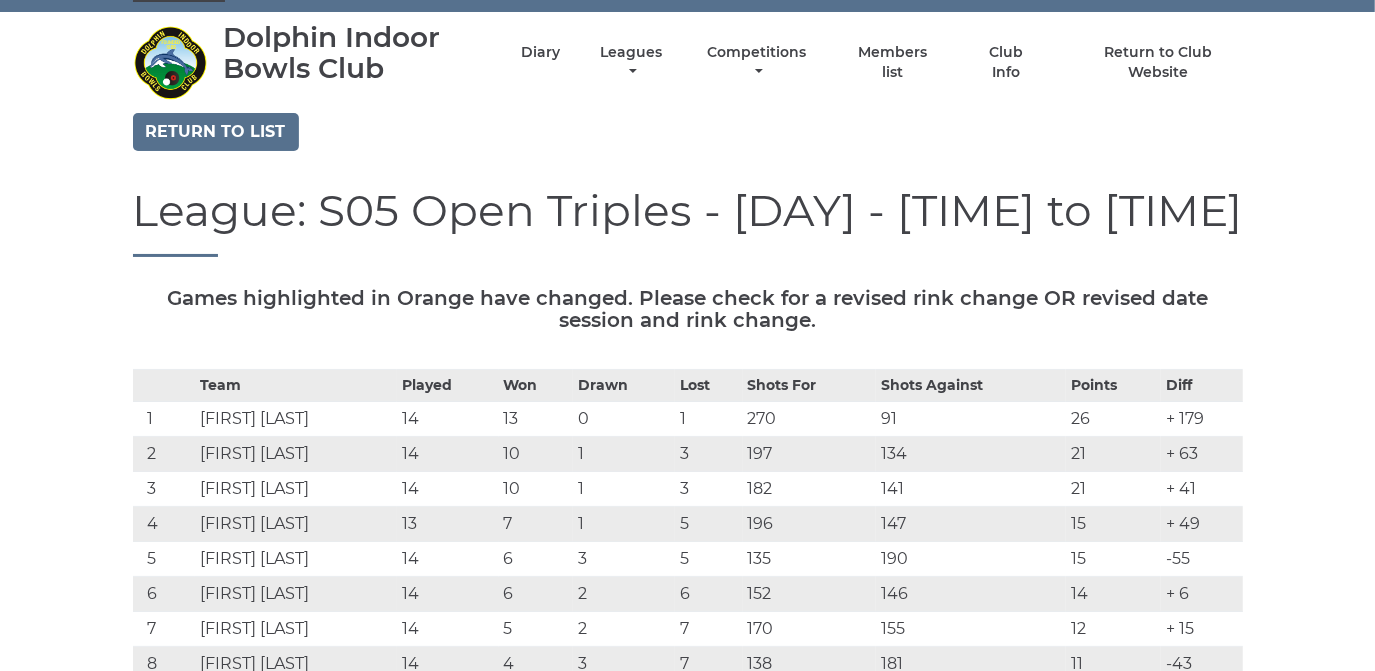 scroll, scrollTop: 0, scrollLeft: 0, axis: both 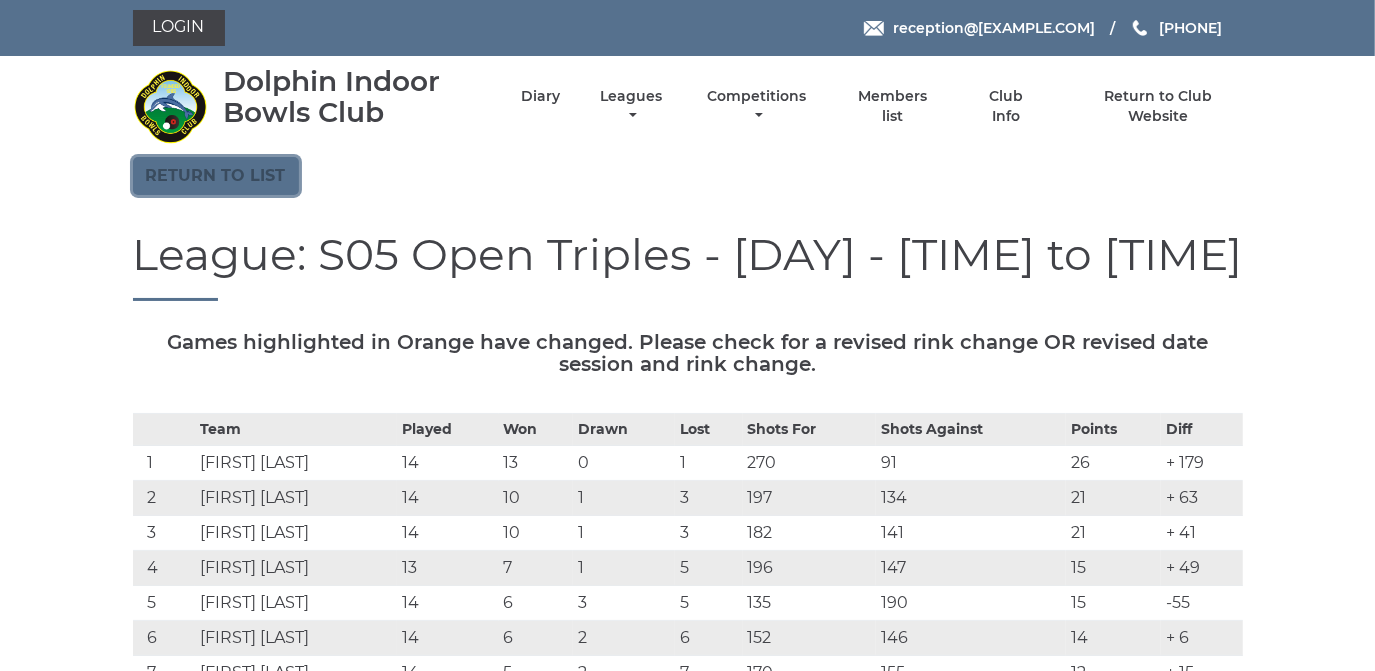 click on "Return to list" at bounding box center [216, 176] 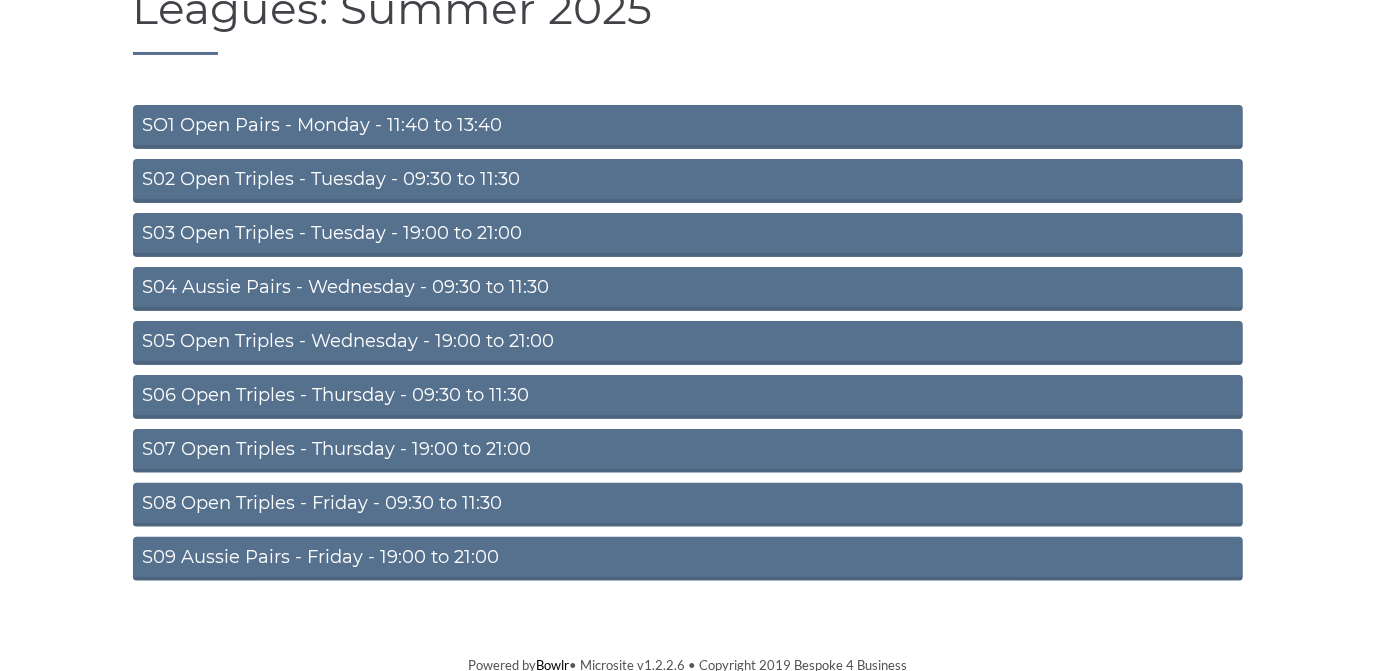scroll, scrollTop: 174, scrollLeft: 0, axis: vertical 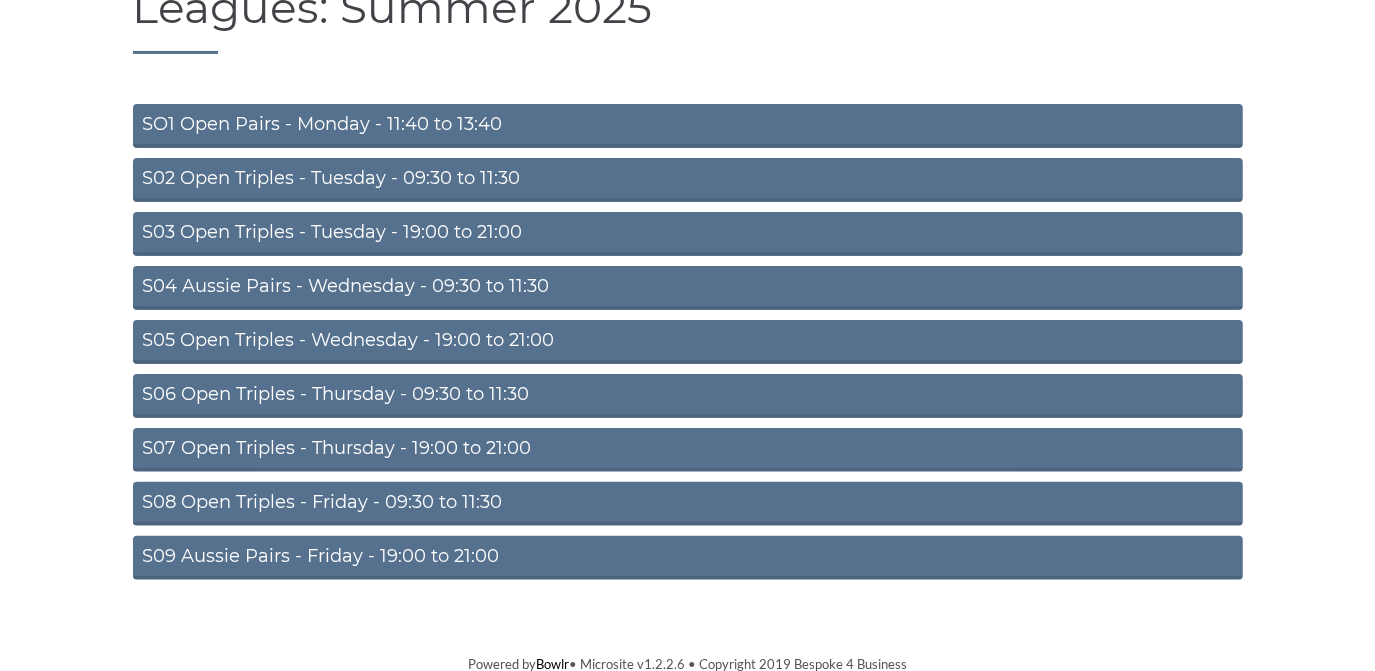 click on "S05 Open Triples - Wednesday - 19:00 to 21:00" at bounding box center (688, 342) 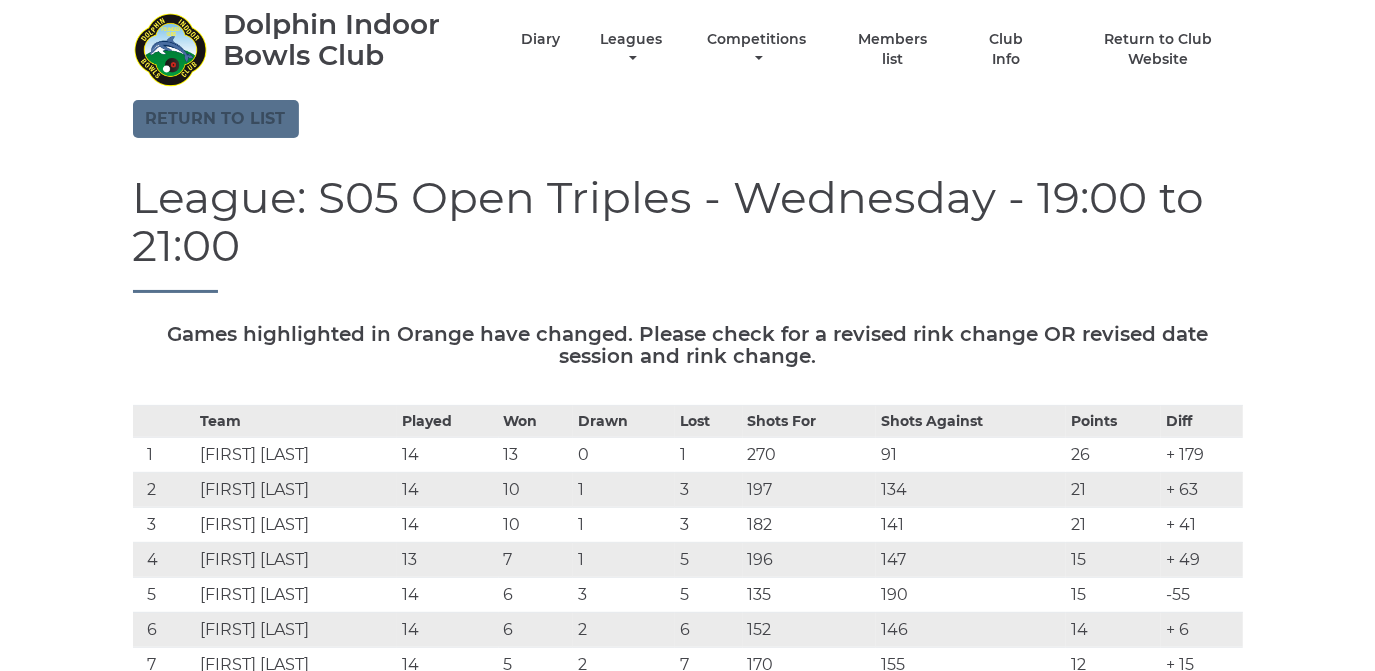 scroll, scrollTop: 0, scrollLeft: 0, axis: both 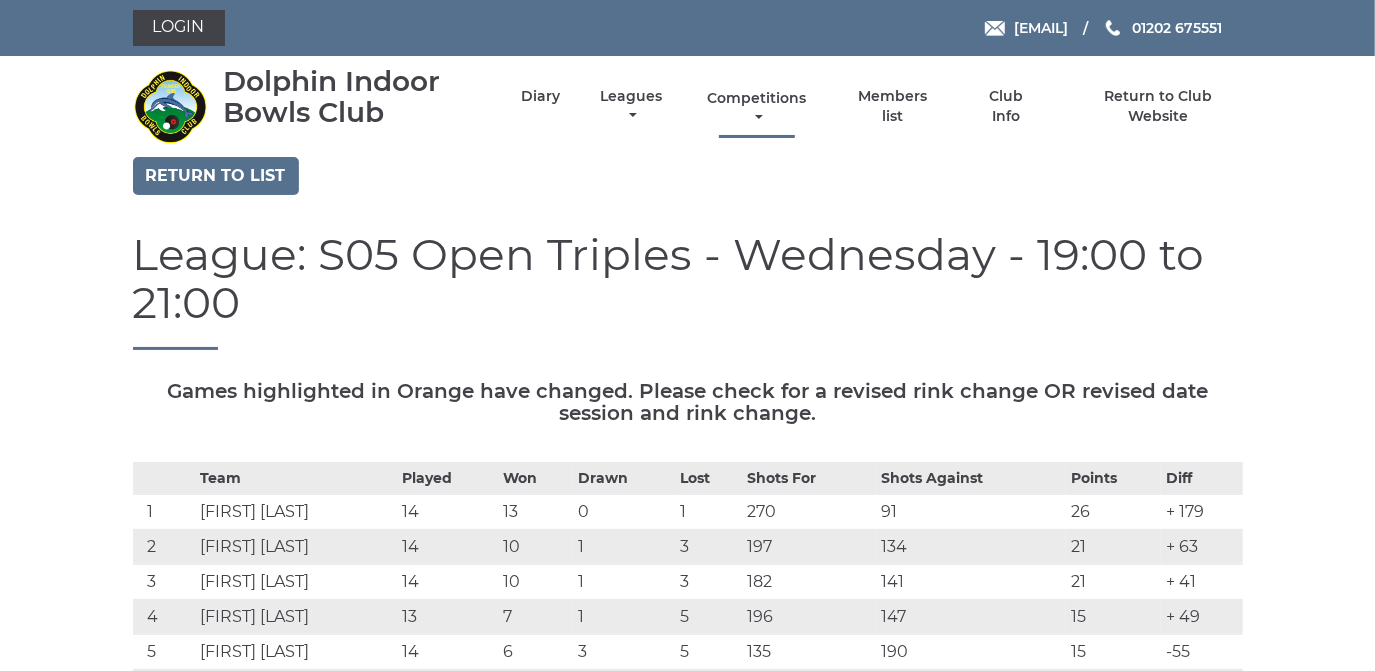 click on "Competitions" at bounding box center (757, 108) 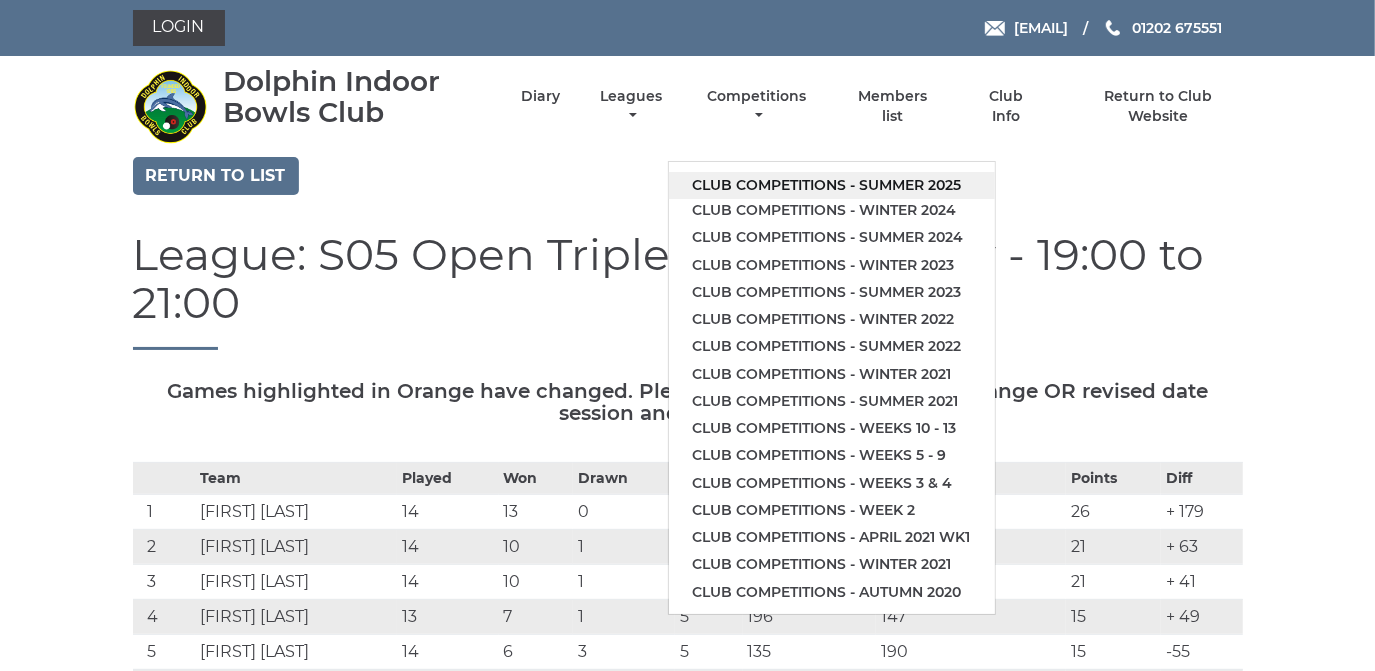 click on "Club competitions - Summer 2025" at bounding box center (832, 185) 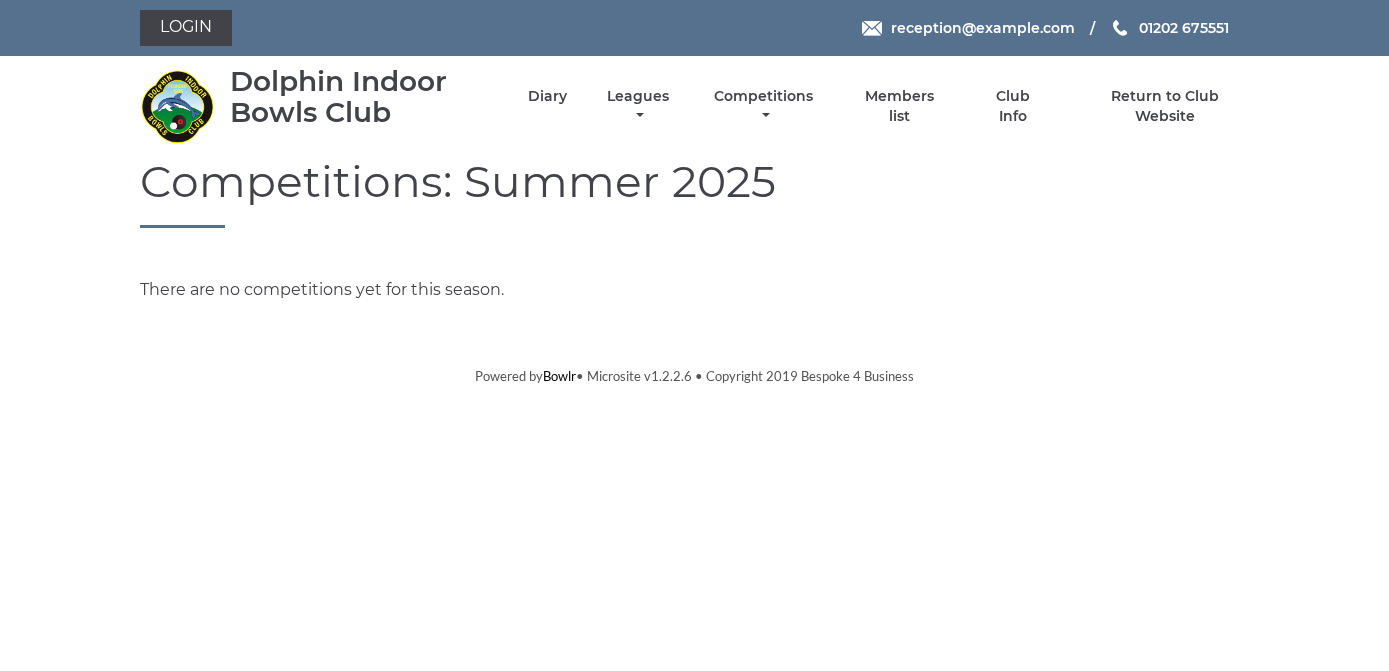 scroll, scrollTop: 0, scrollLeft: 0, axis: both 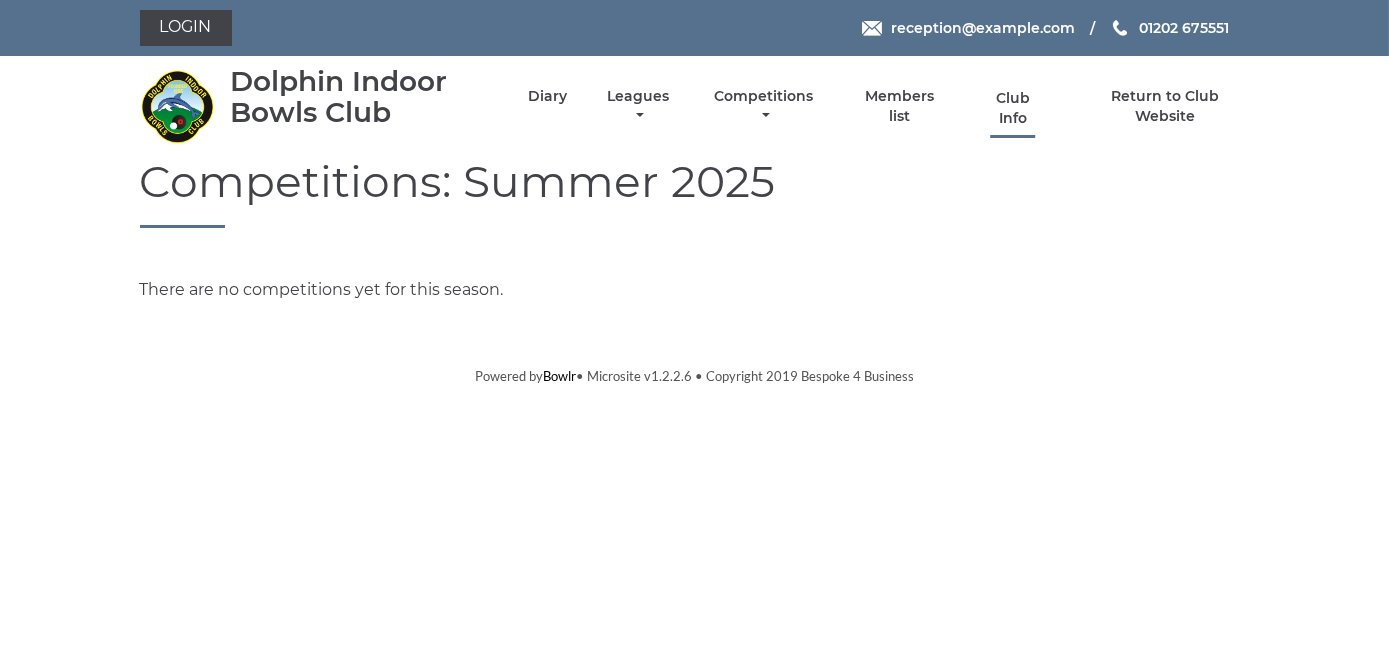click on "Club Info" at bounding box center [1013, 108] 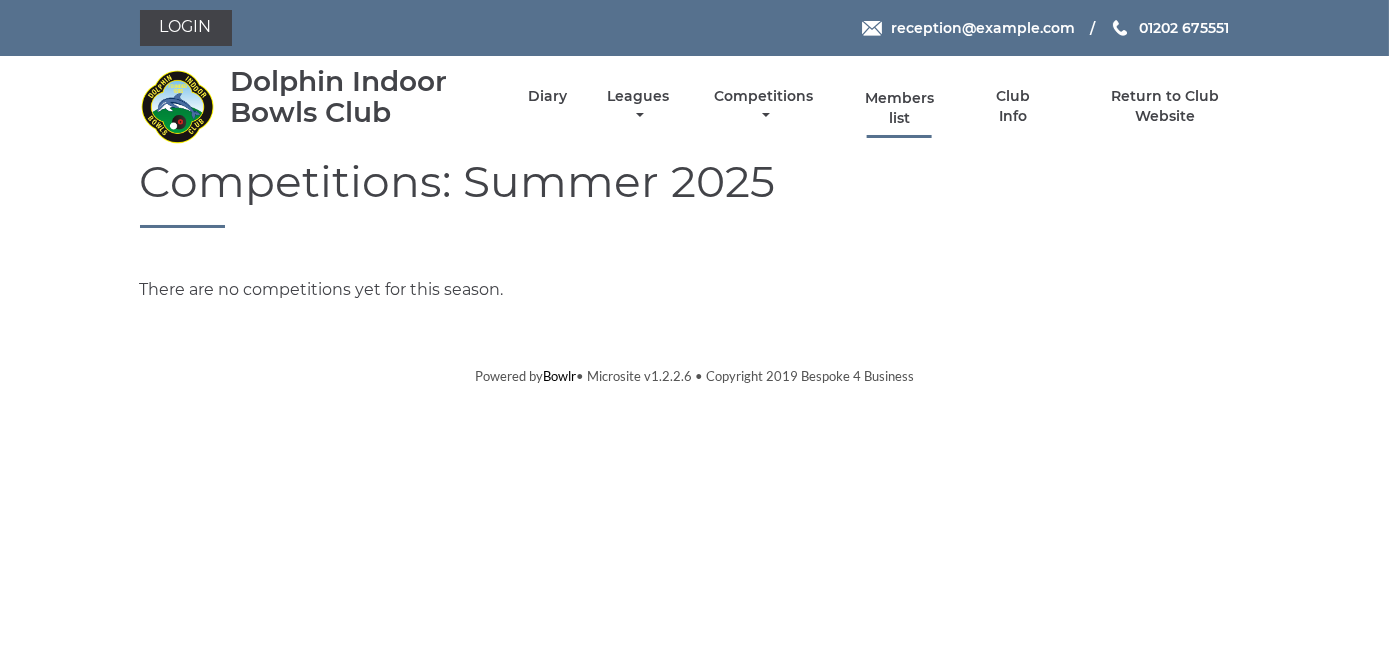 click on "Members list" at bounding box center [899, 108] 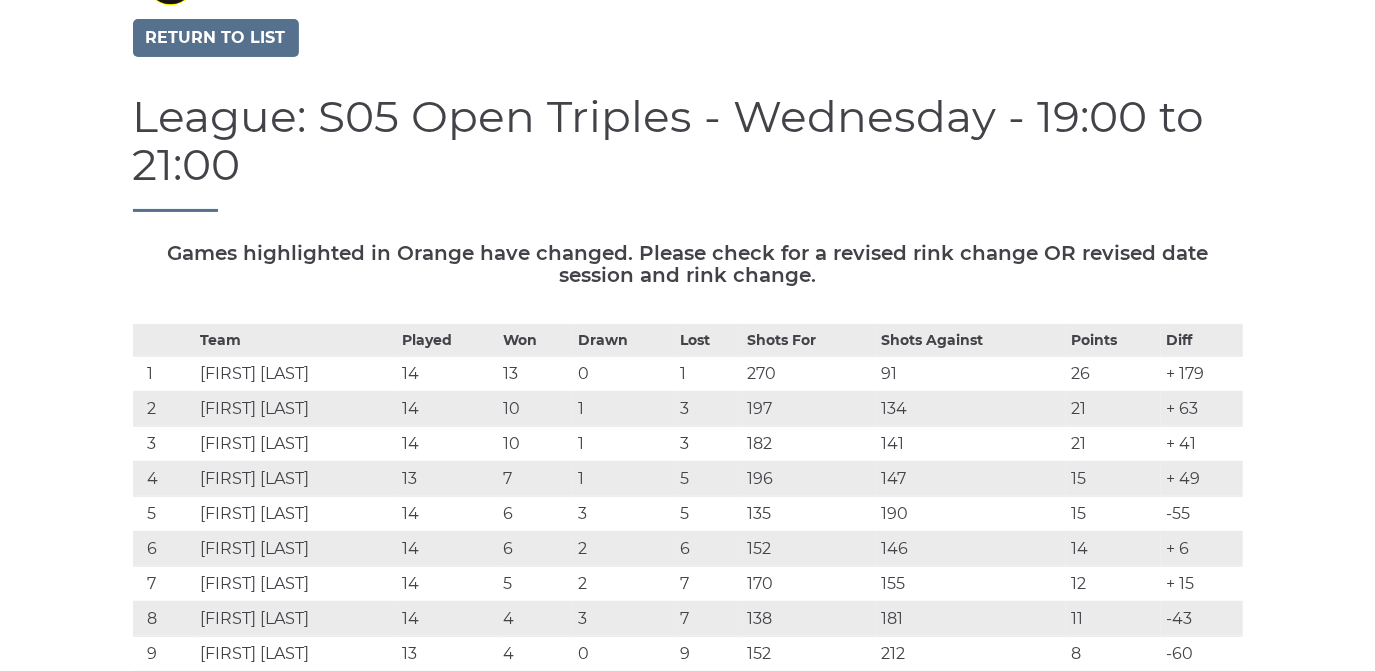 scroll, scrollTop: 181, scrollLeft: 0, axis: vertical 